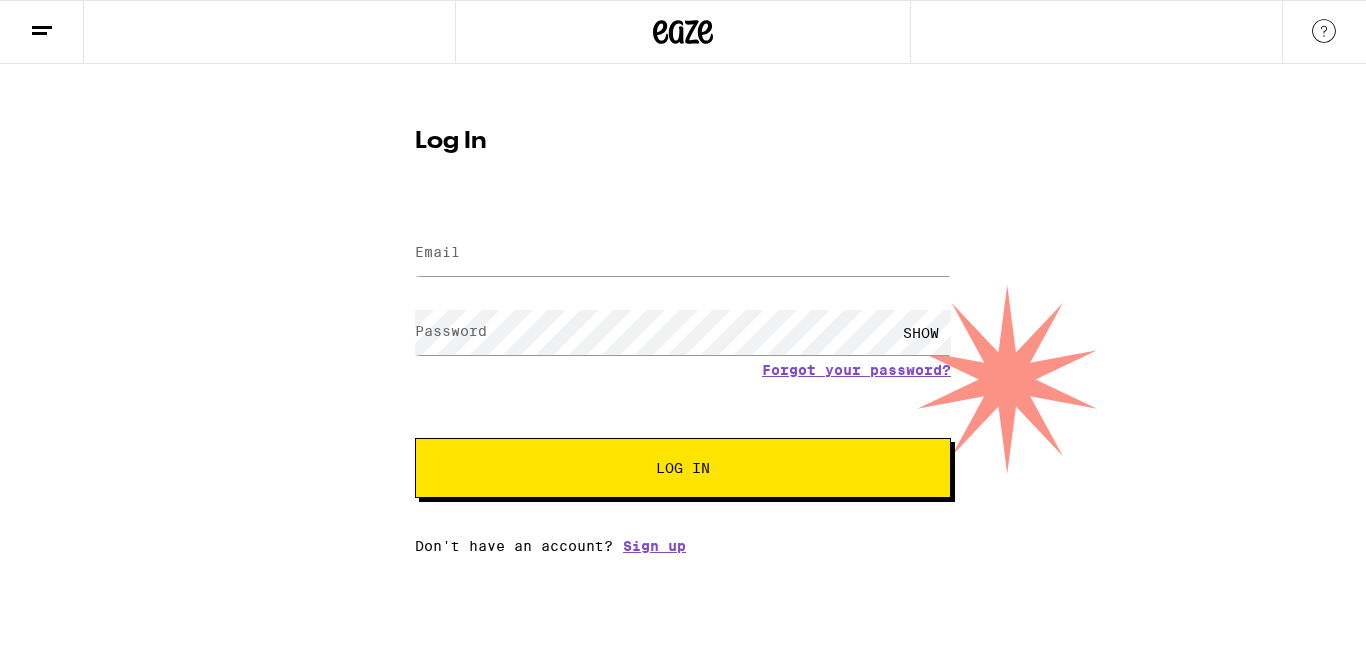 scroll, scrollTop: 0, scrollLeft: 0, axis: both 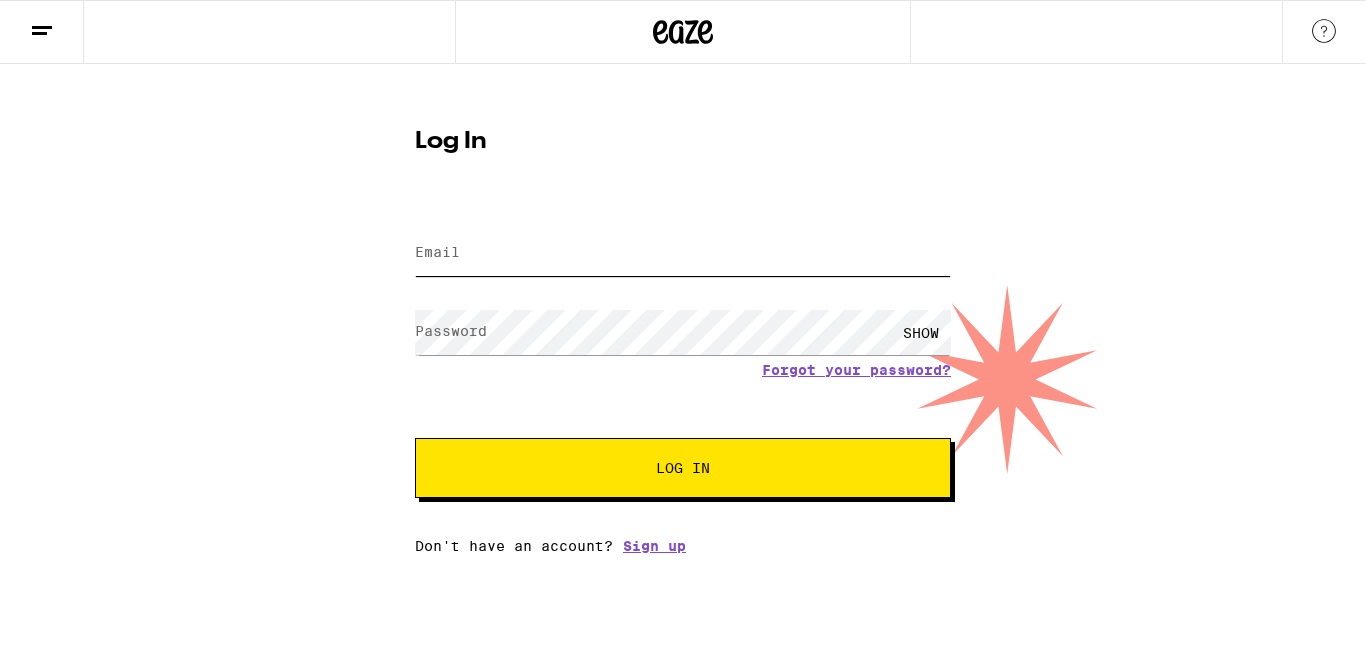 type on "[EMAIL]" 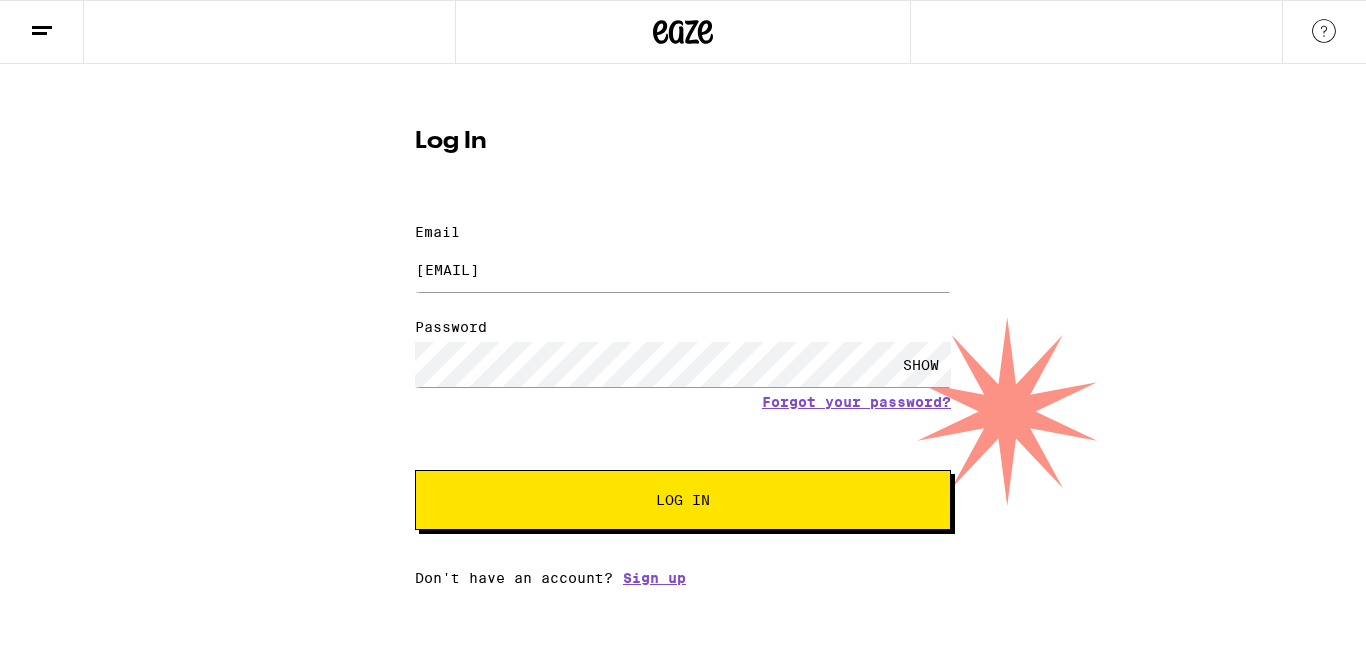 click on "Log In" at bounding box center (683, 500) 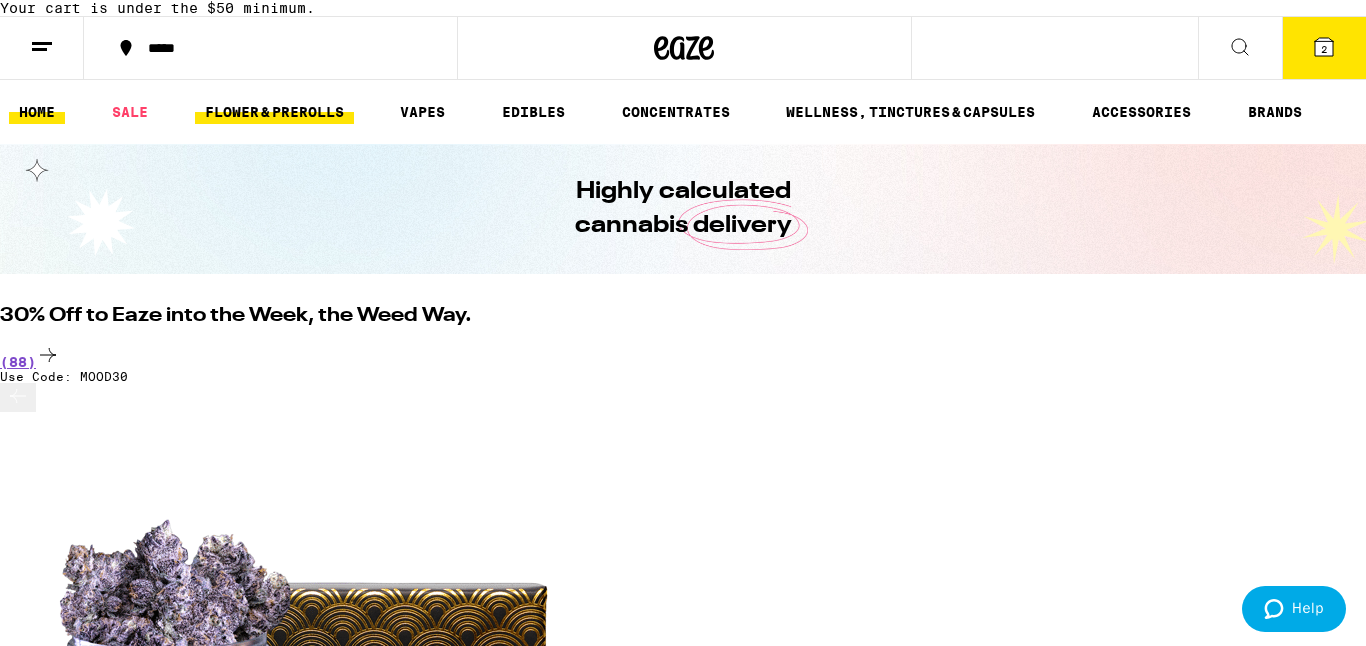 click on "FLOWER & PREROLLS" at bounding box center (274, 112) 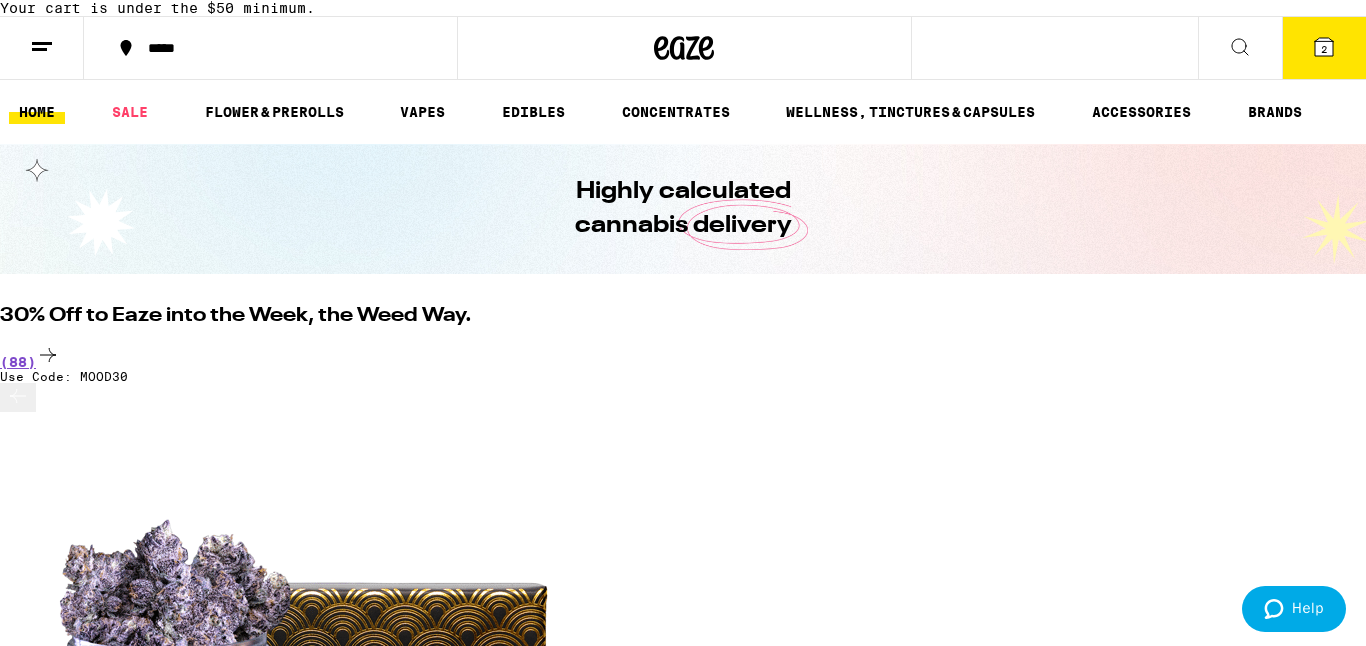 scroll, scrollTop: 0, scrollLeft: 0, axis: both 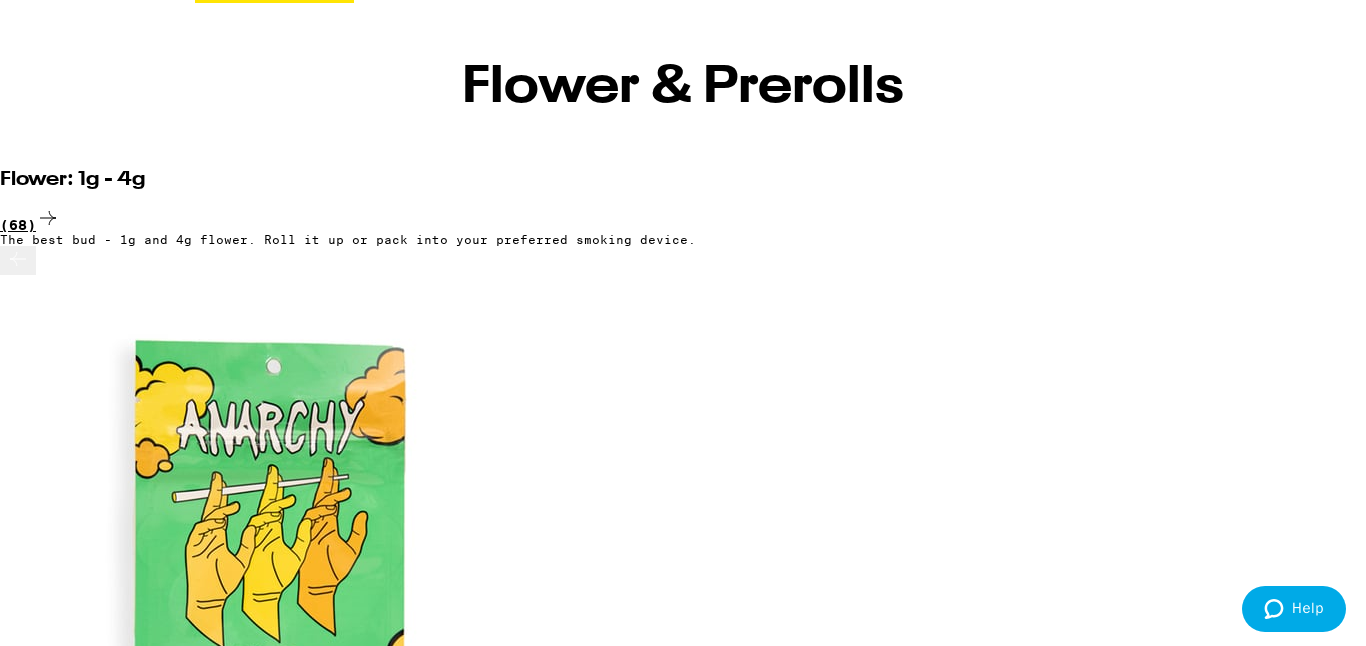 click on "(68)" at bounding box center (683, 219) 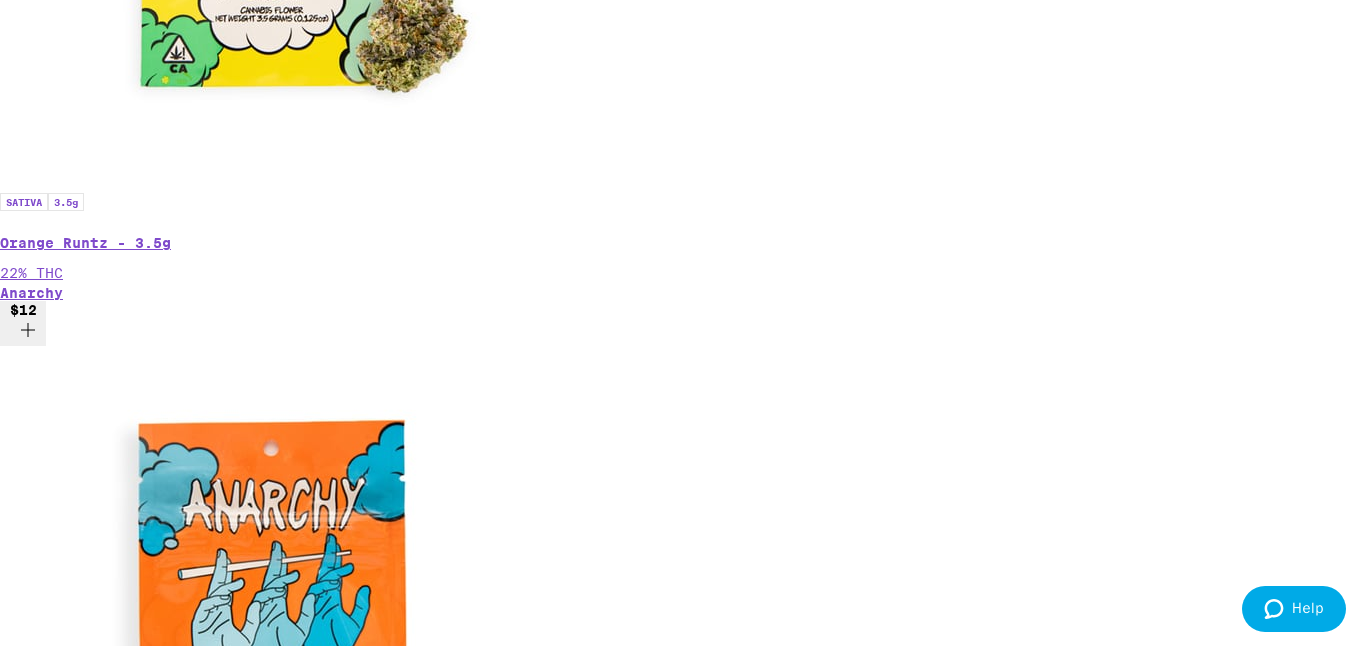 scroll, scrollTop: 2402, scrollLeft: 0, axis: vertical 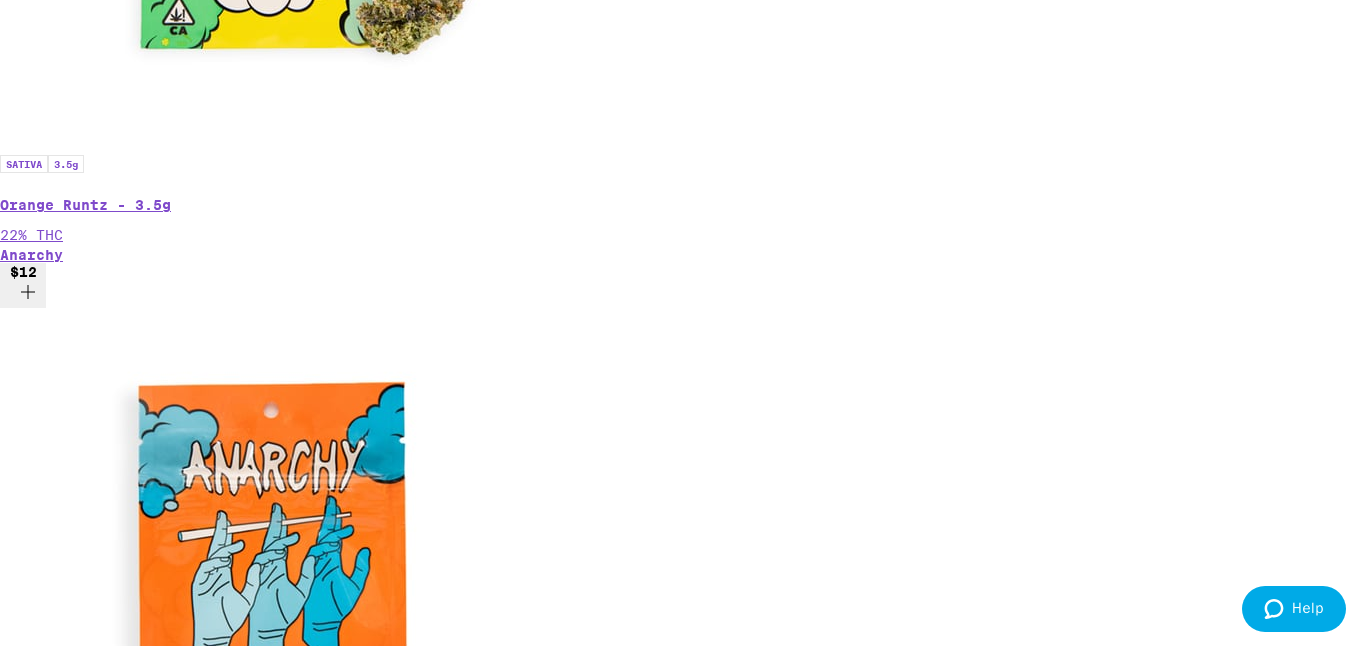 click 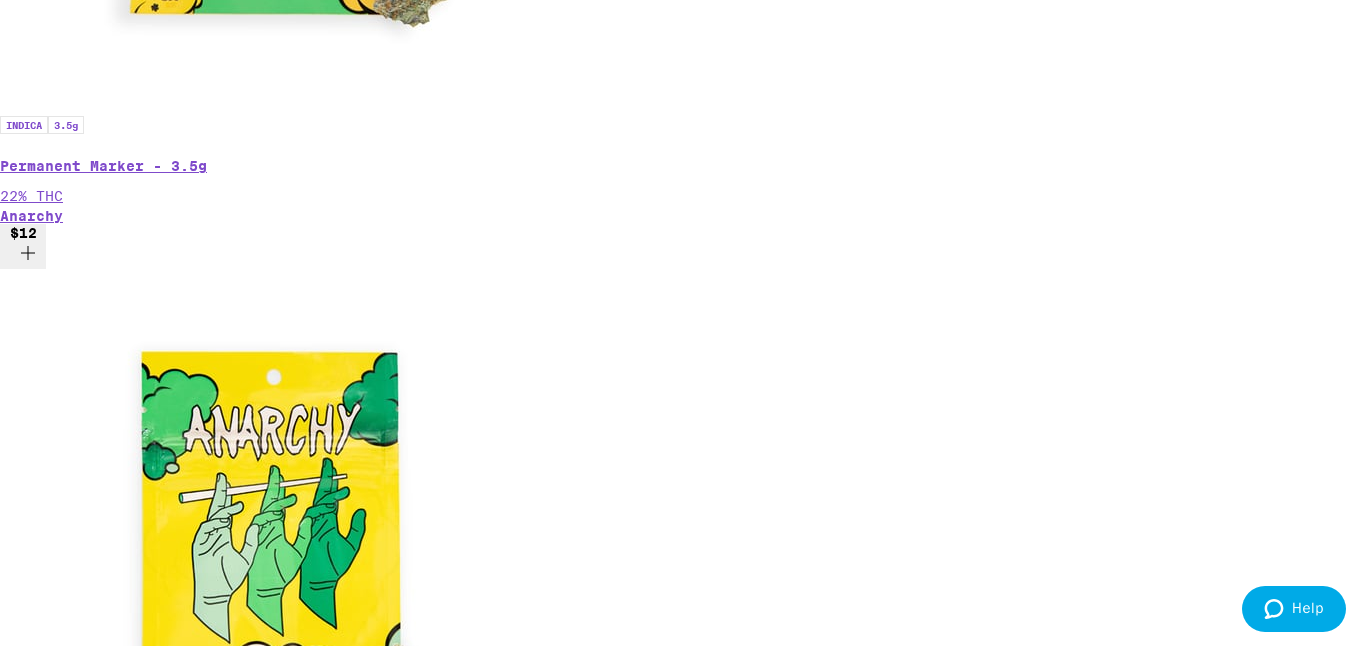 scroll, scrollTop: 1685, scrollLeft: 0, axis: vertical 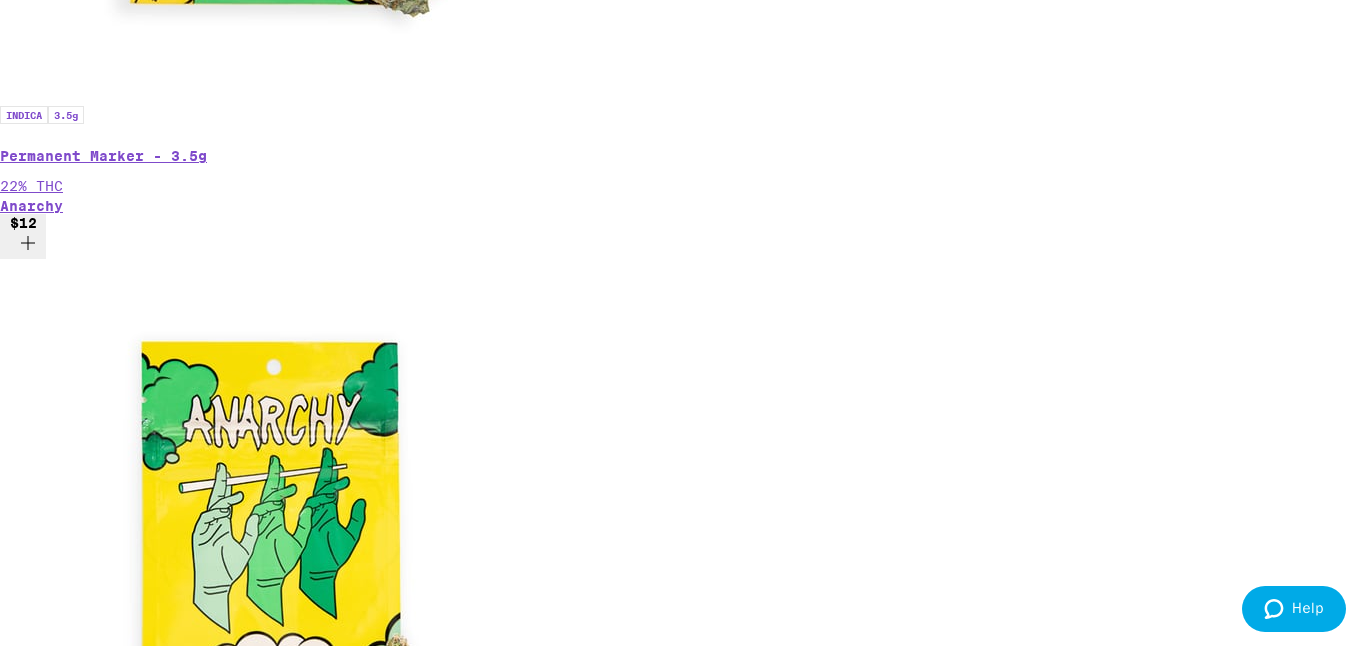 click 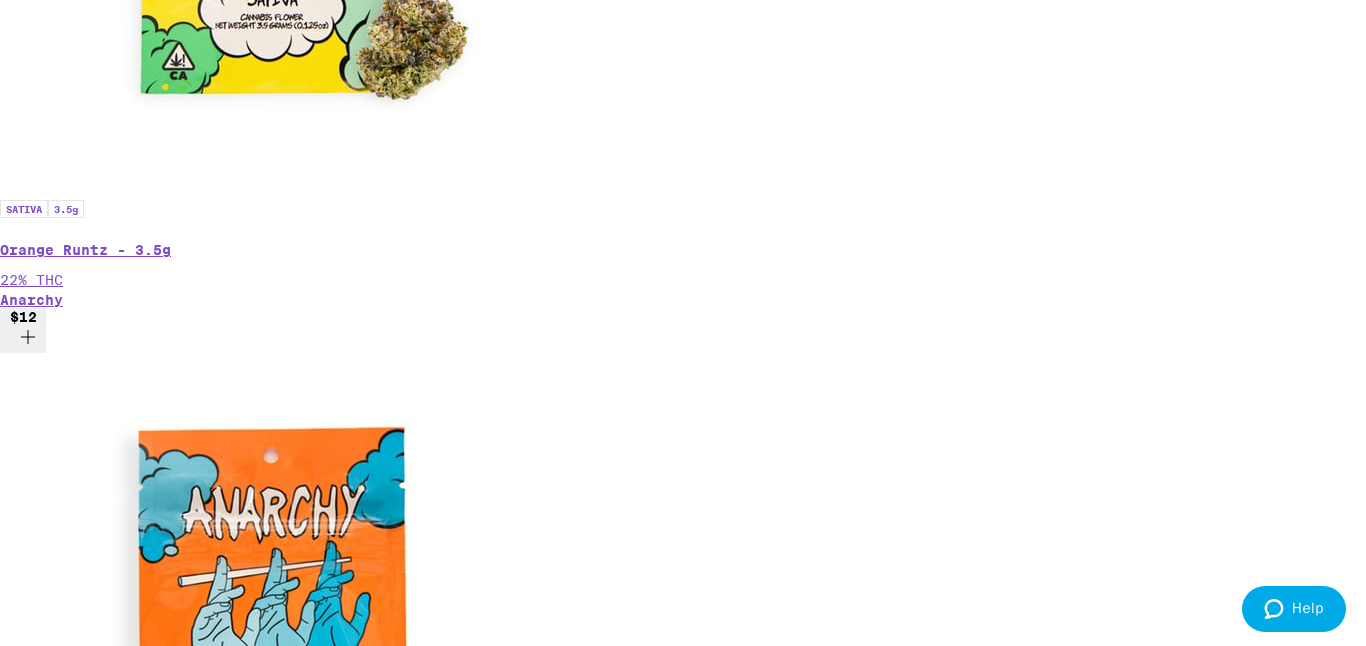 scroll, scrollTop: 2403, scrollLeft: 0, axis: vertical 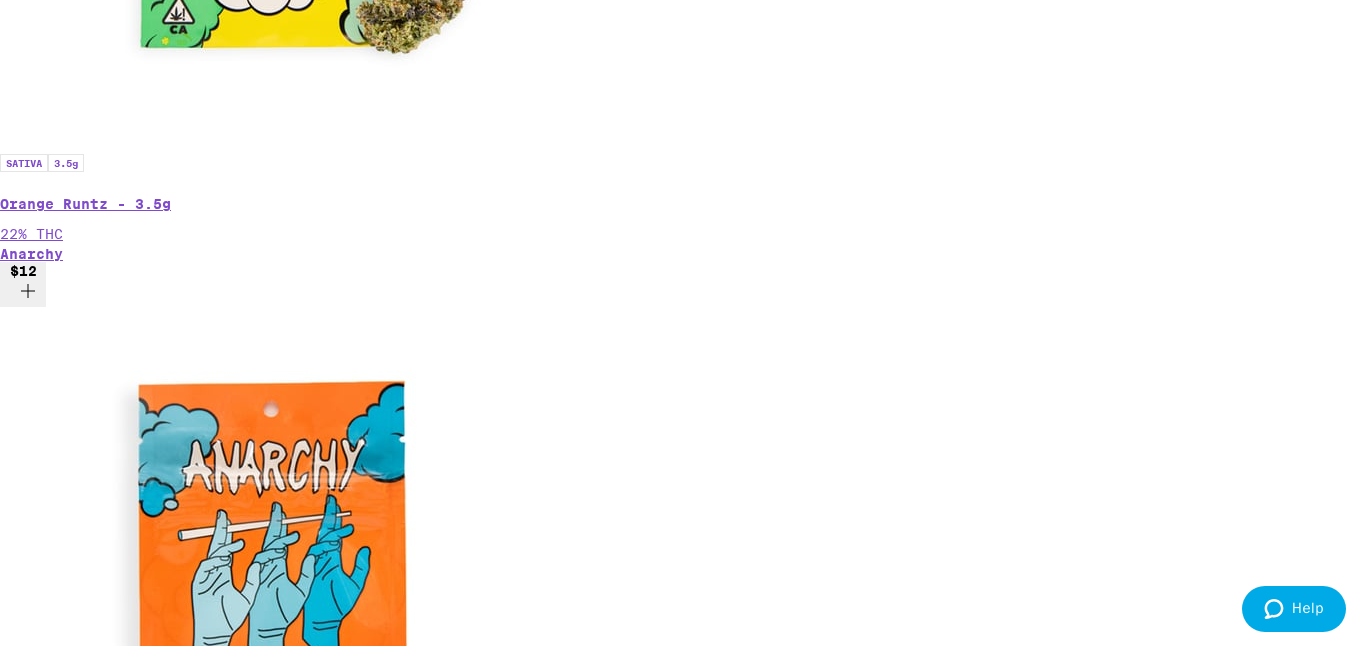 click 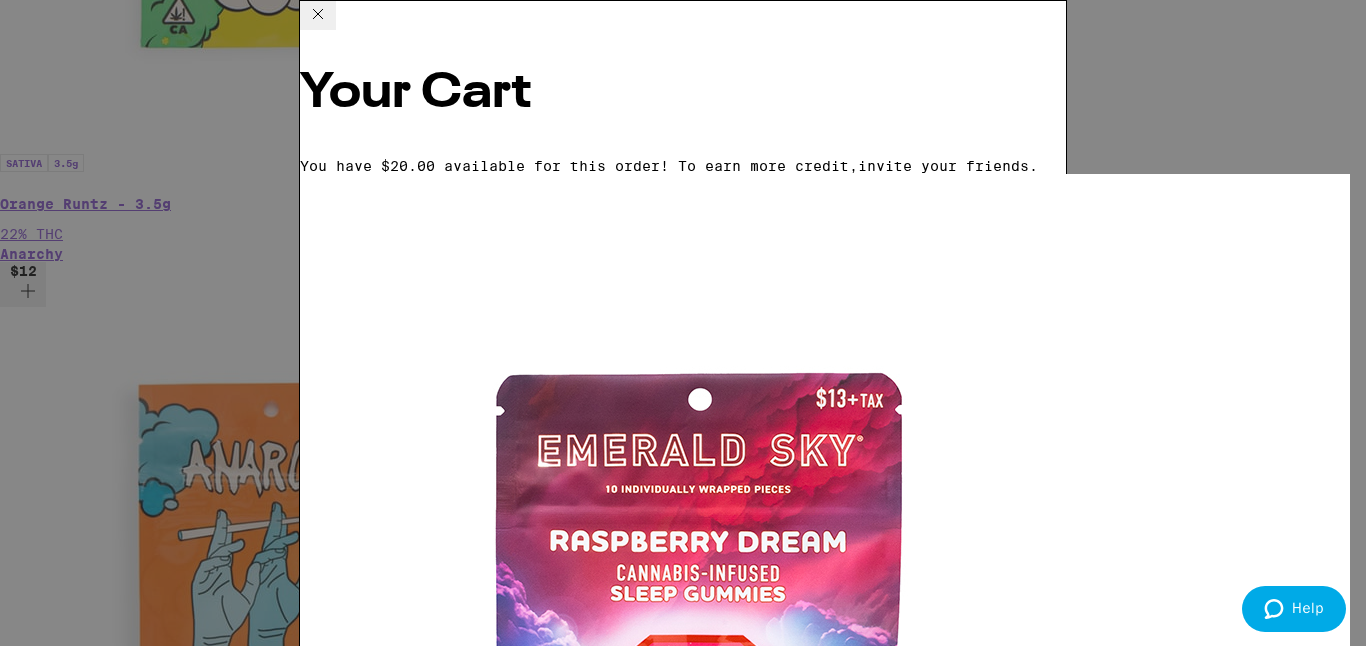 scroll, scrollTop: 261, scrollLeft: 0, axis: vertical 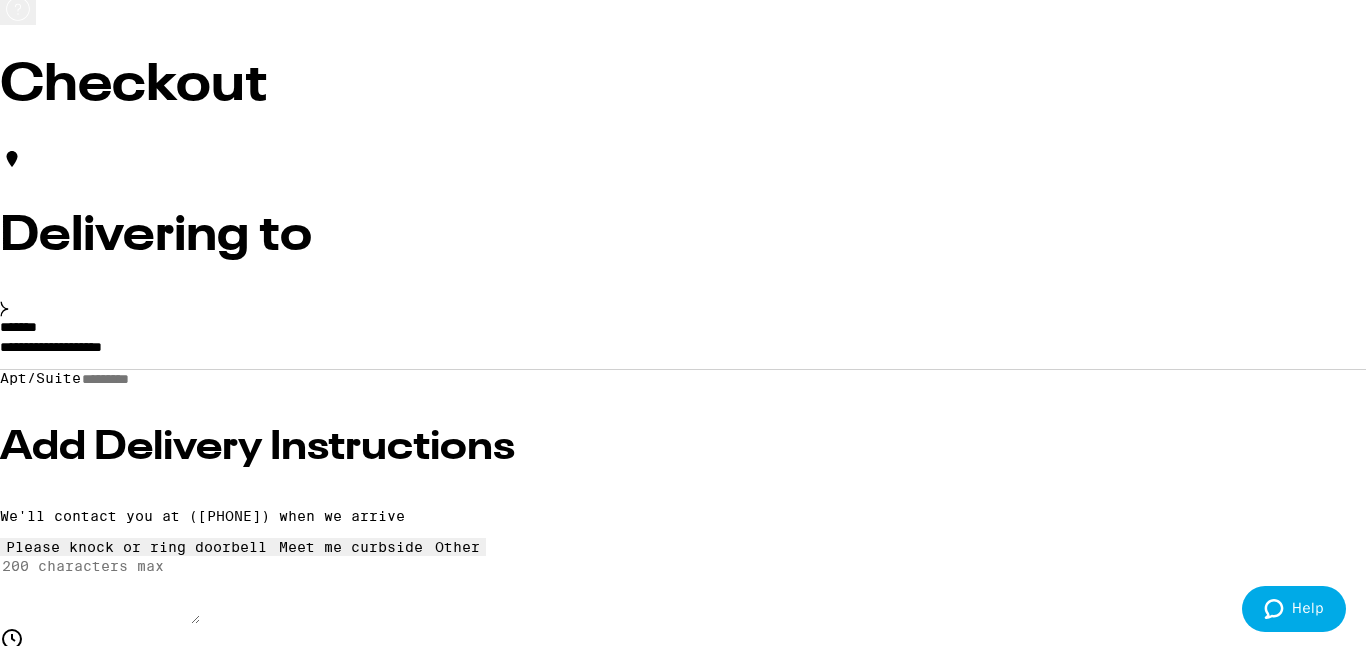 click on "**********" at bounding box center (683, 352) 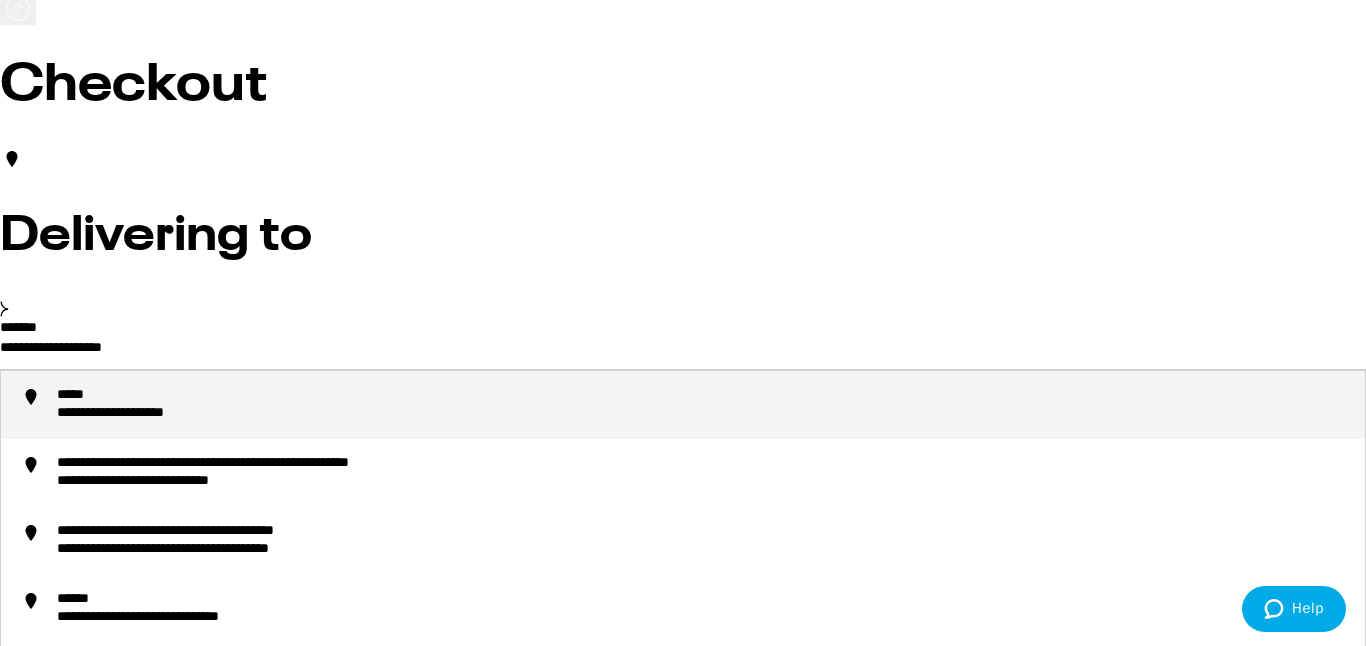 click on "**********" at bounding box center (683, 352) 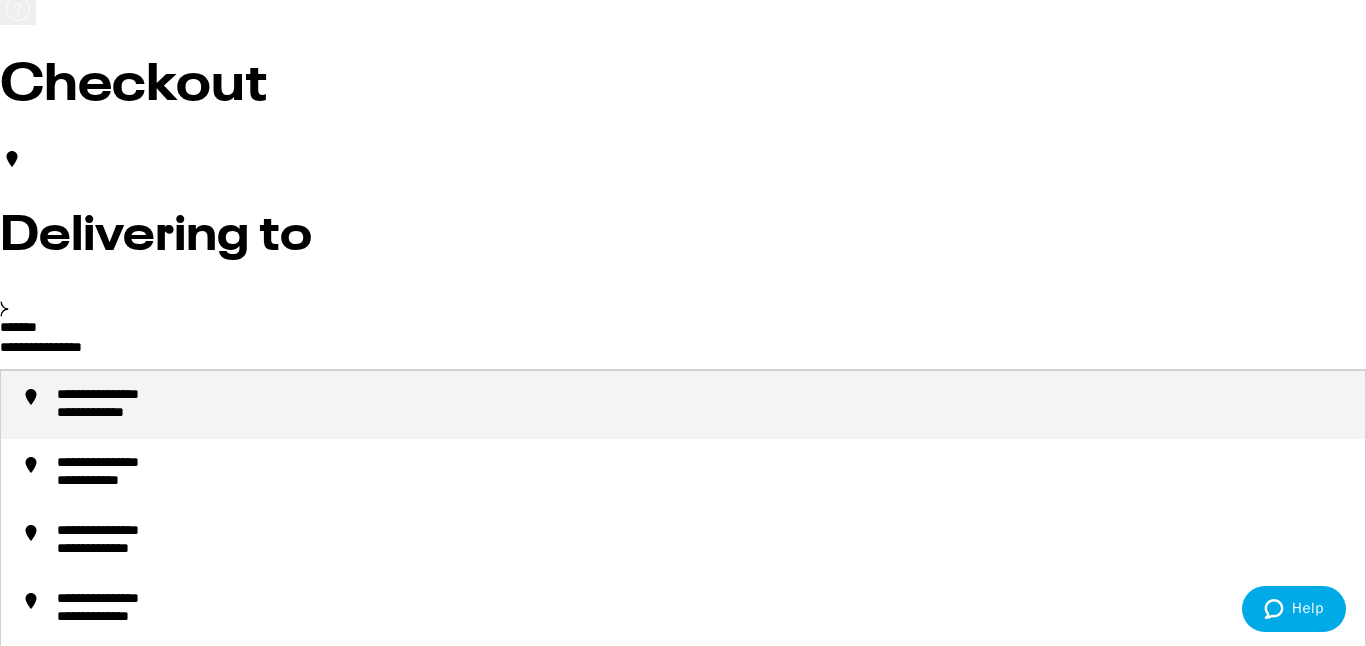 type on "**********" 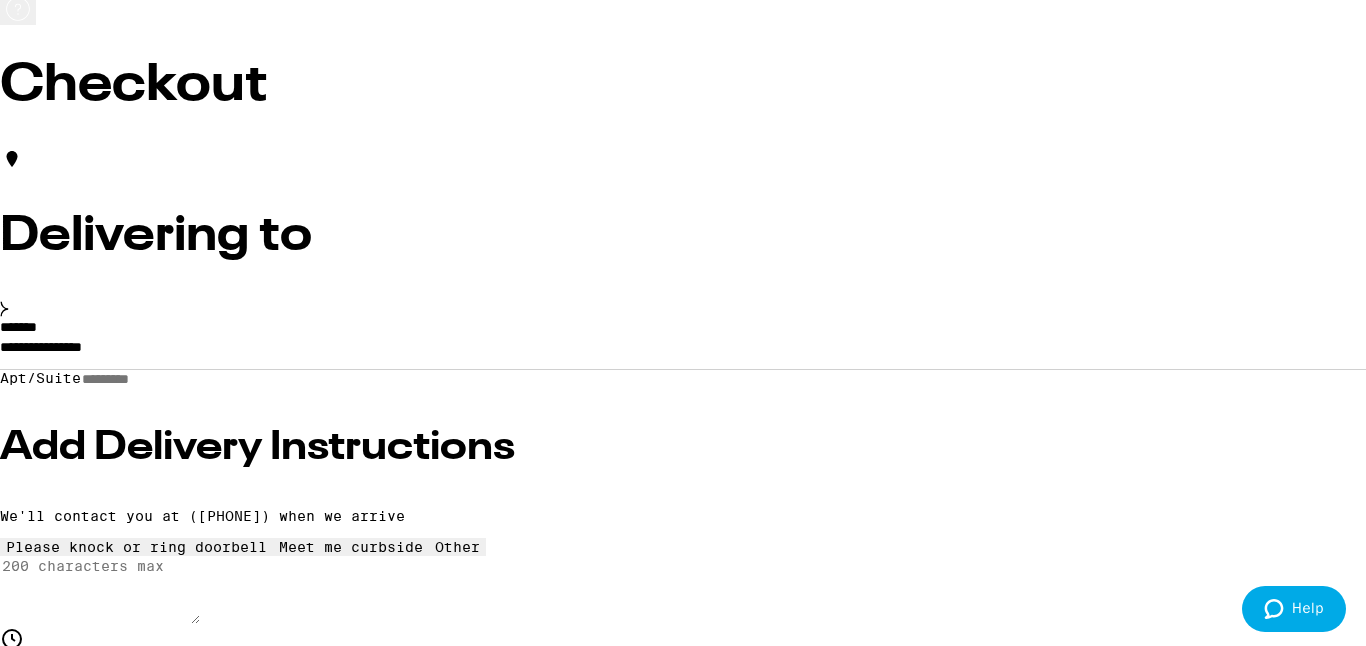 click on "Apt/Suite" at bounding box center [152, 379] 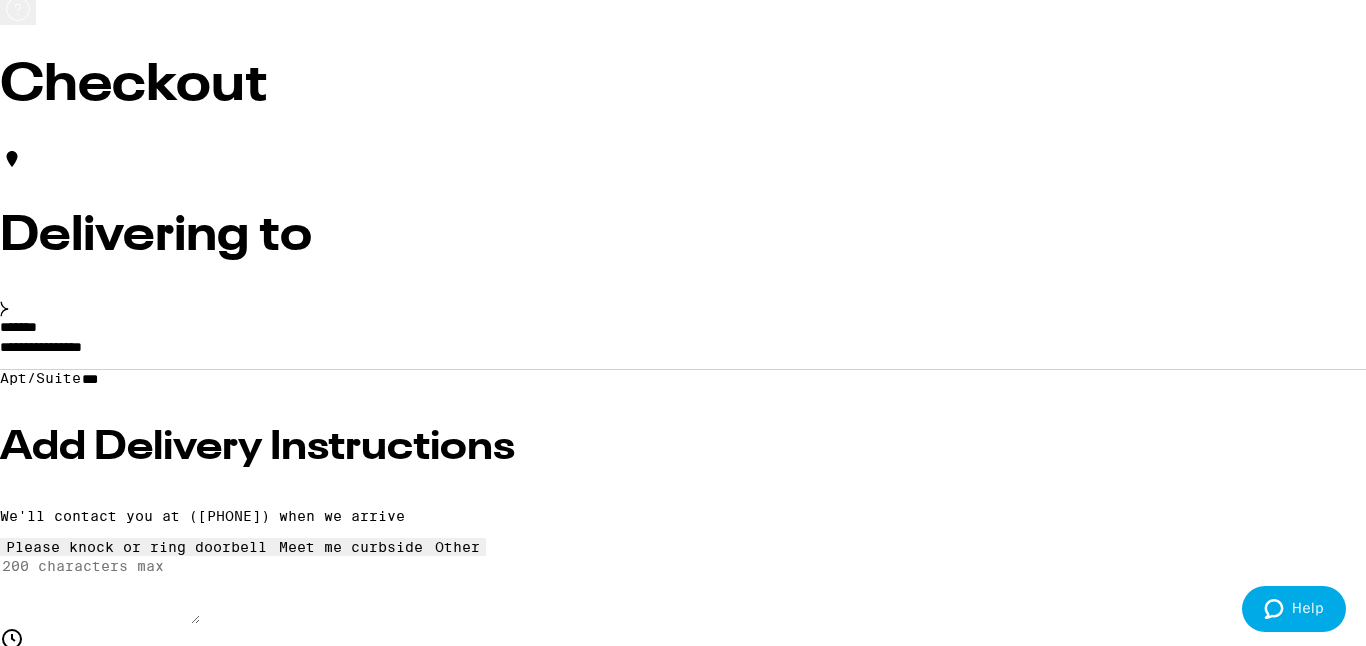 type on "***" 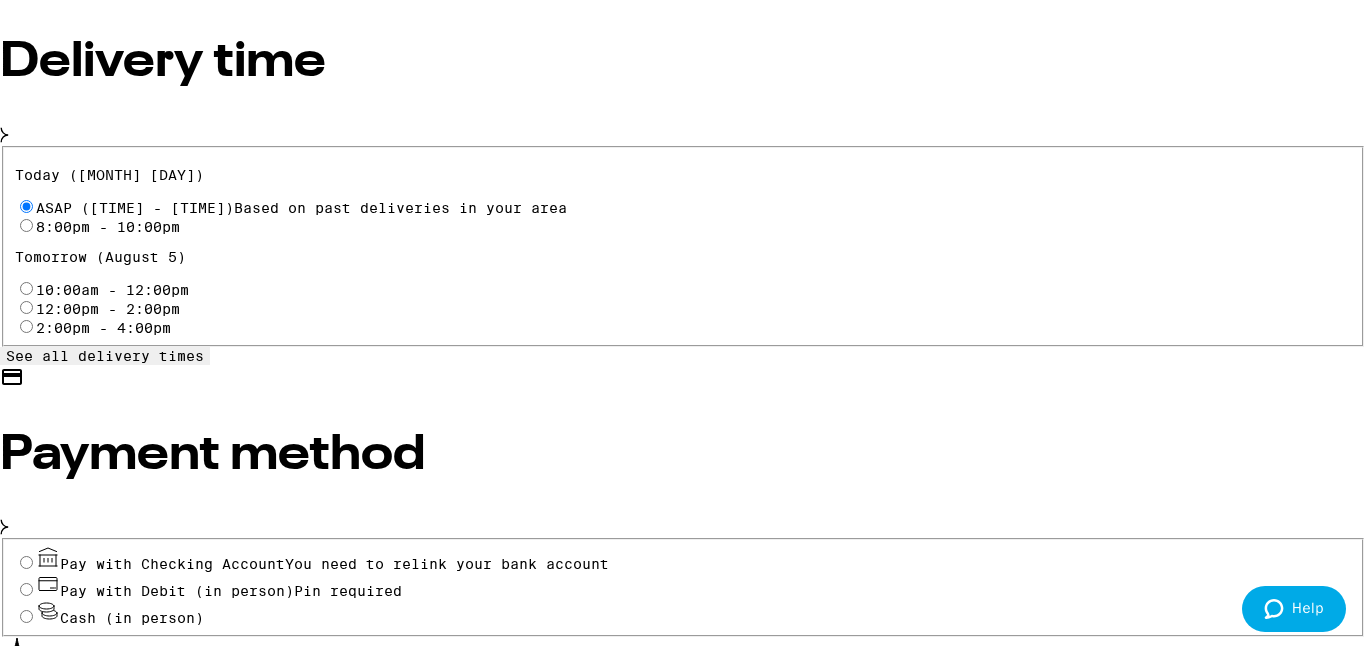 scroll, scrollTop: 745, scrollLeft: 0, axis: vertical 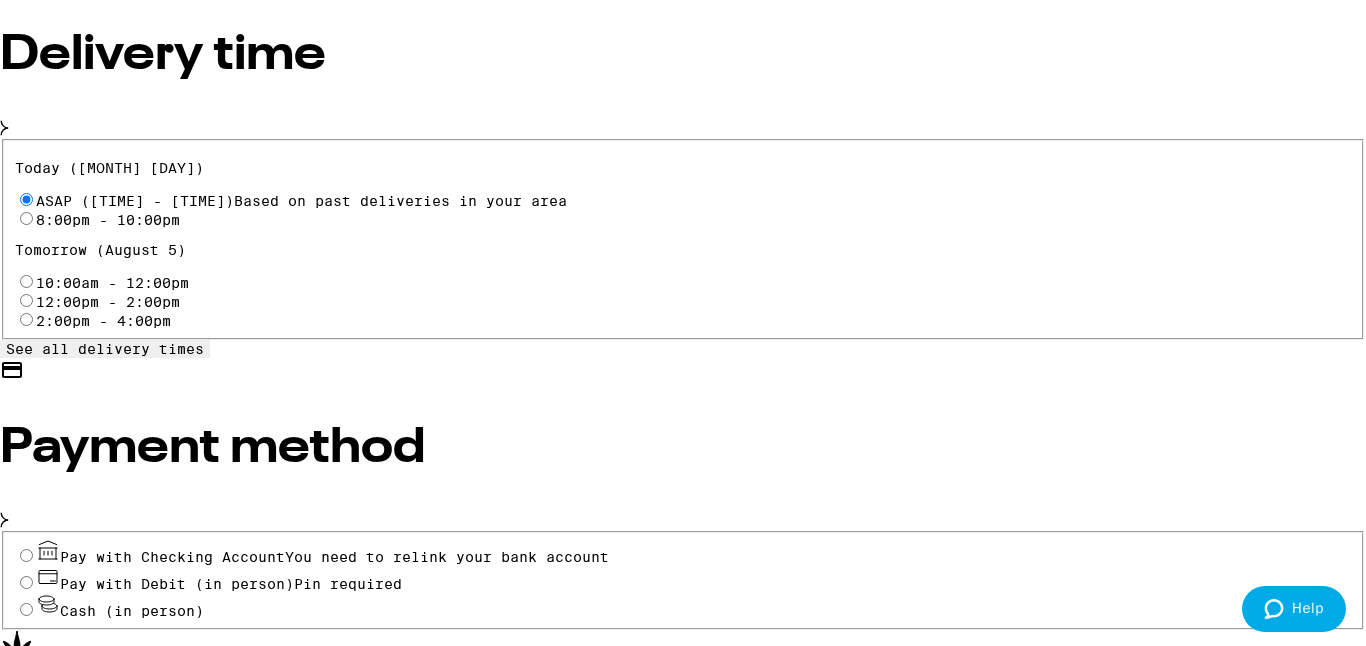 click on "Pay with Debit (in person) Pin required" at bounding box center [26, 582] 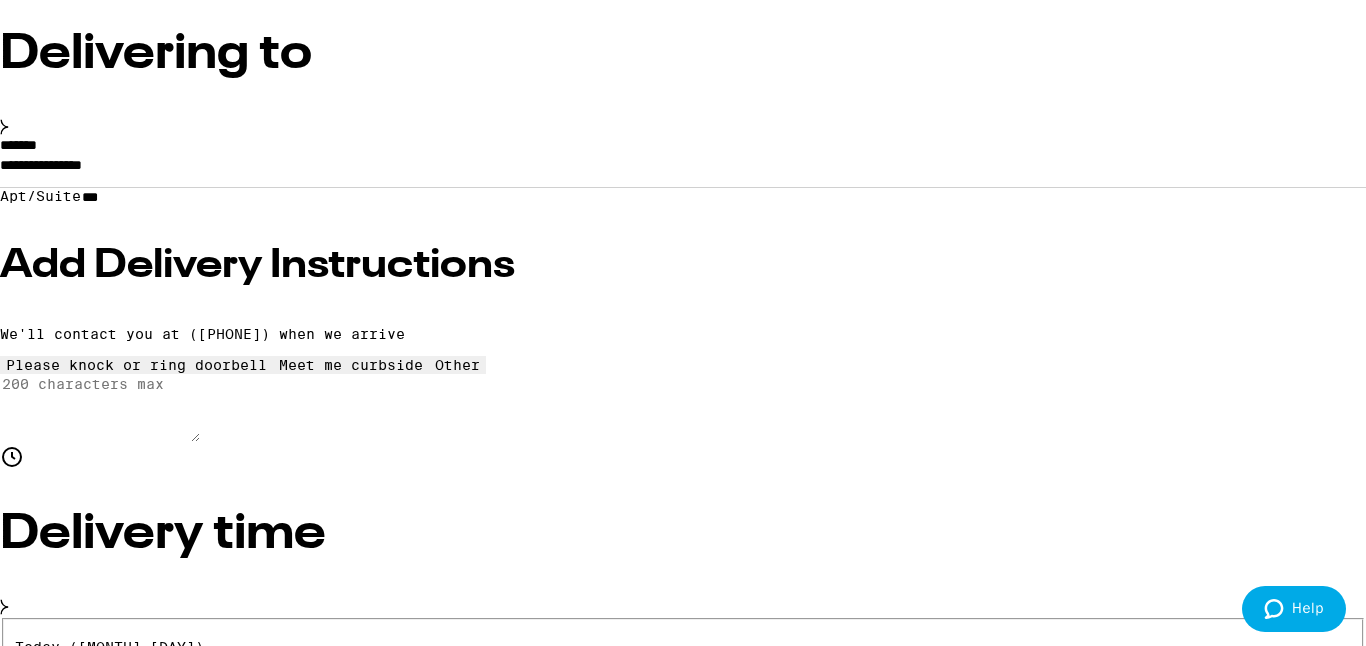 scroll, scrollTop: 140, scrollLeft: 0, axis: vertical 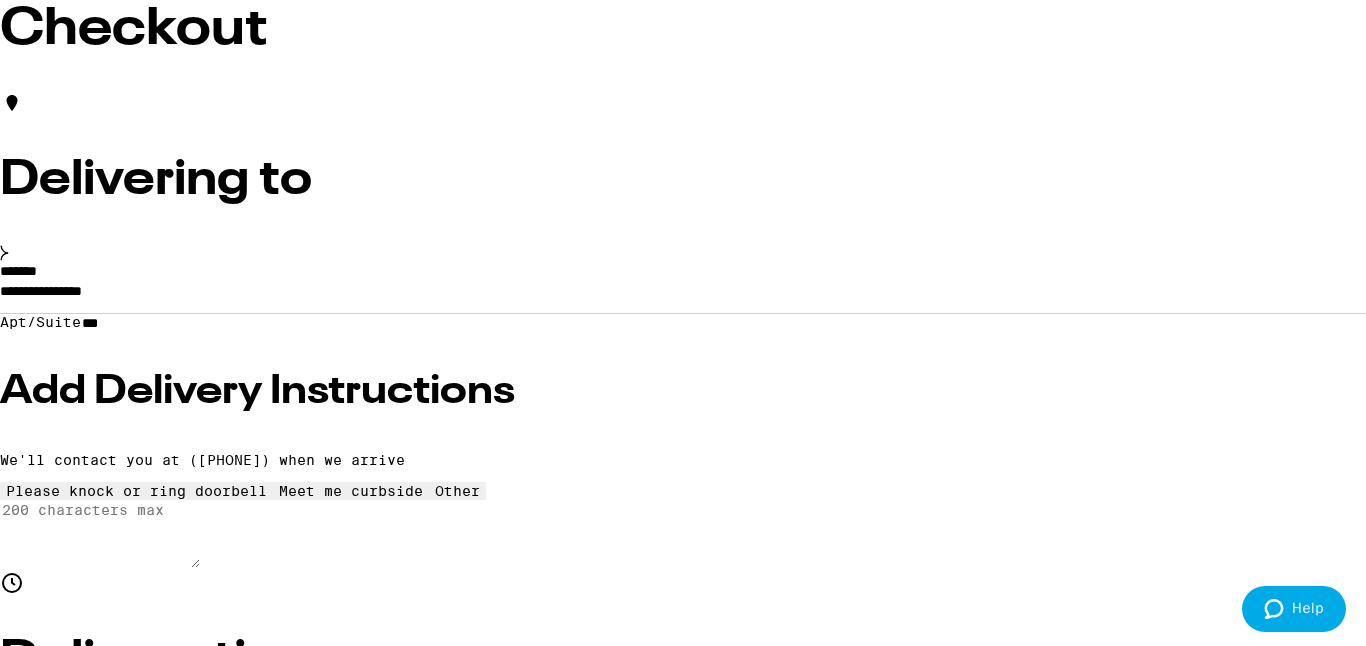 click on "$ 15" at bounding box center [683, 6445] 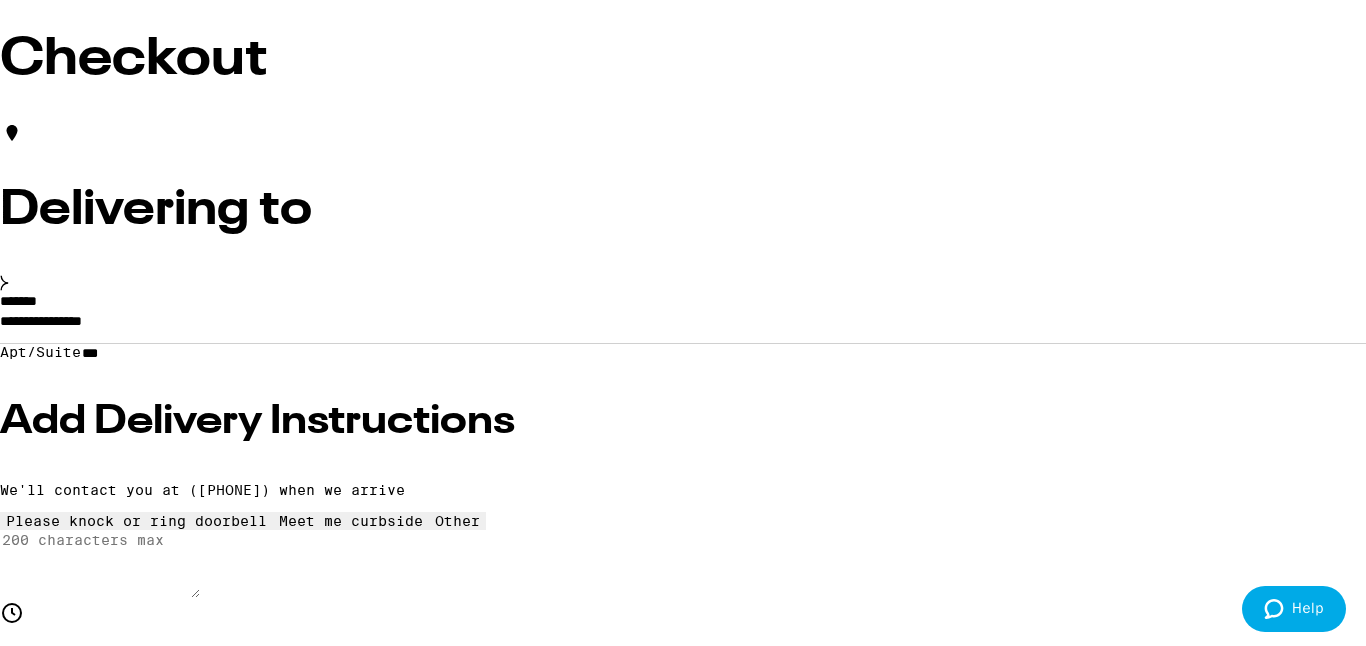 scroll, scrollTop: 0, scrollLeft: 0, axis: both 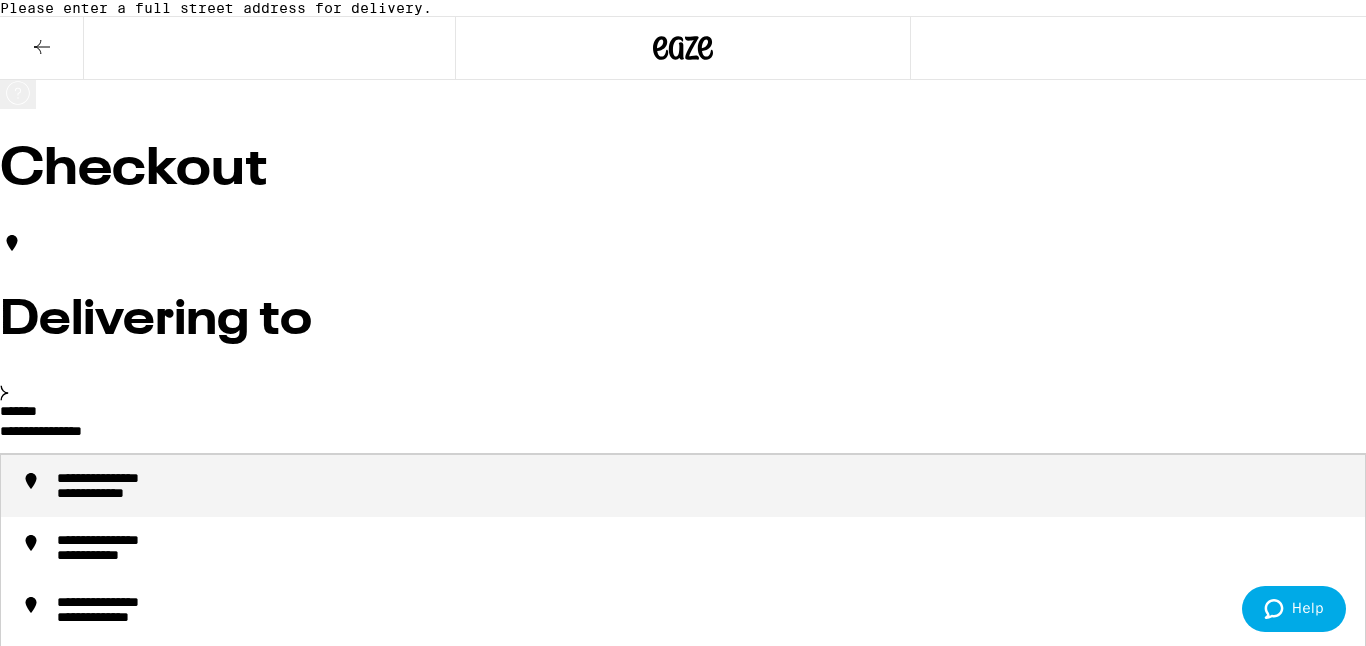click on "**********" at bounding box center (683, 436) 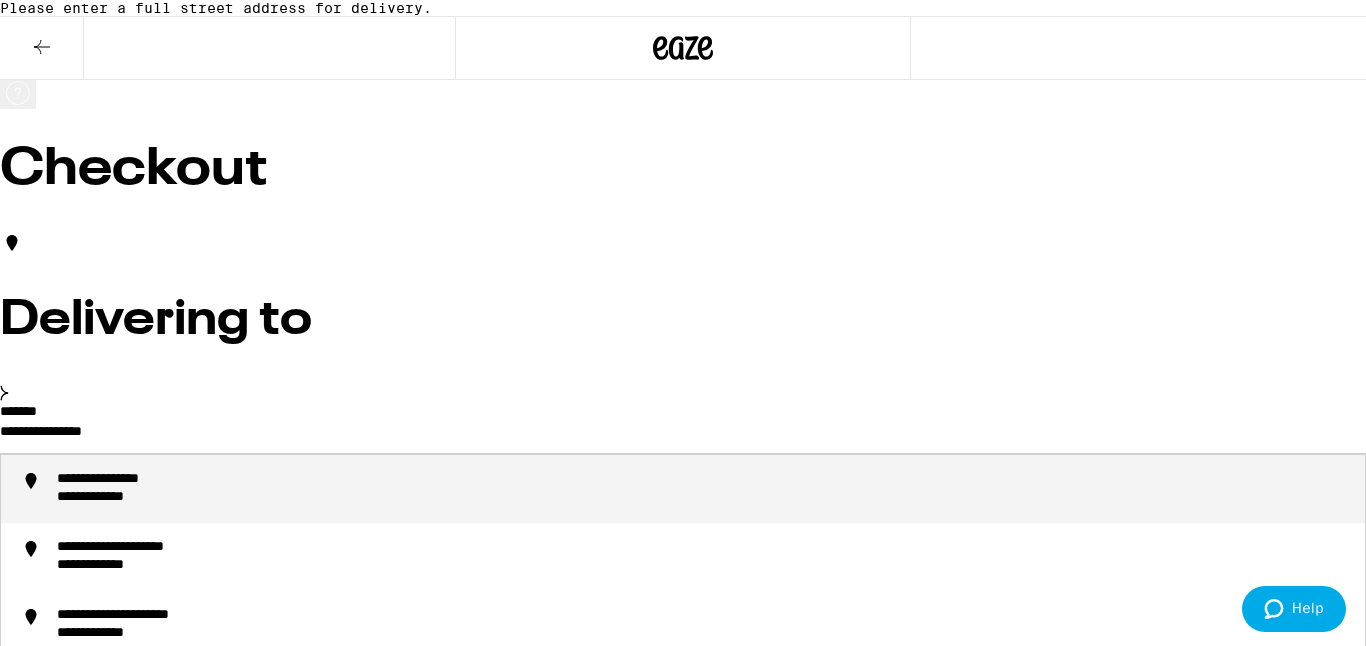 click on "**********" at bounding box center [129, 480] 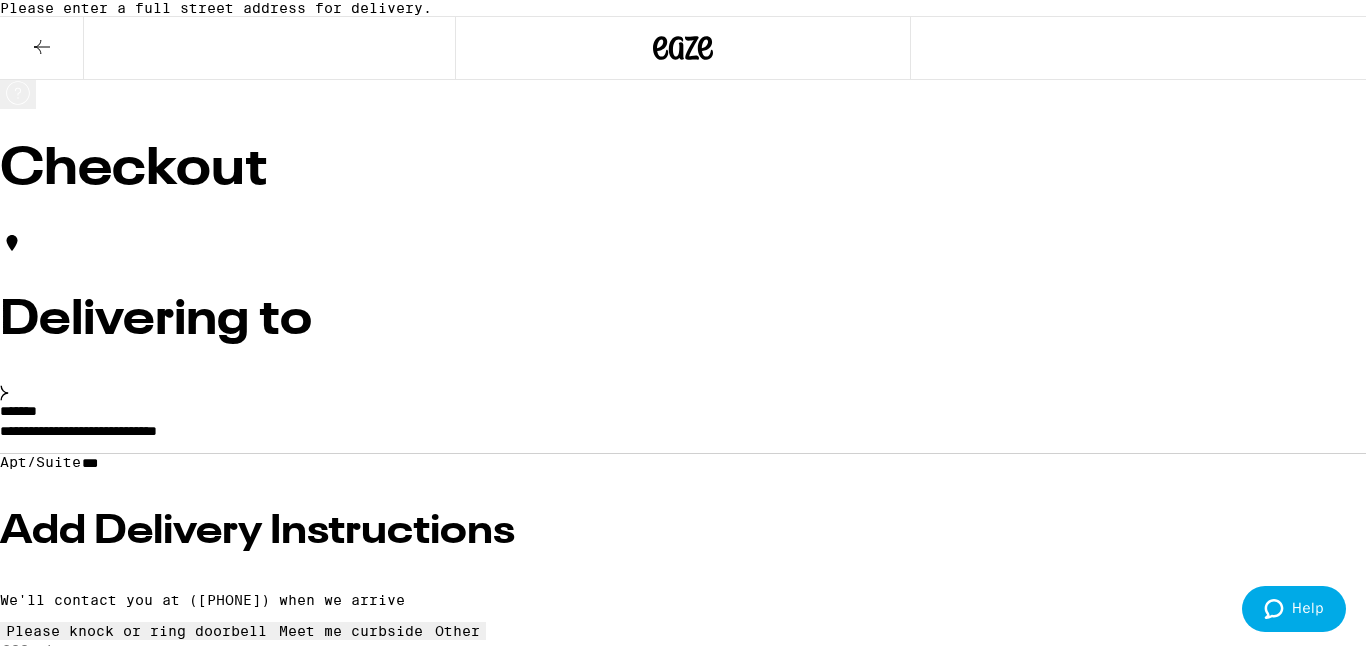 type on "**********" 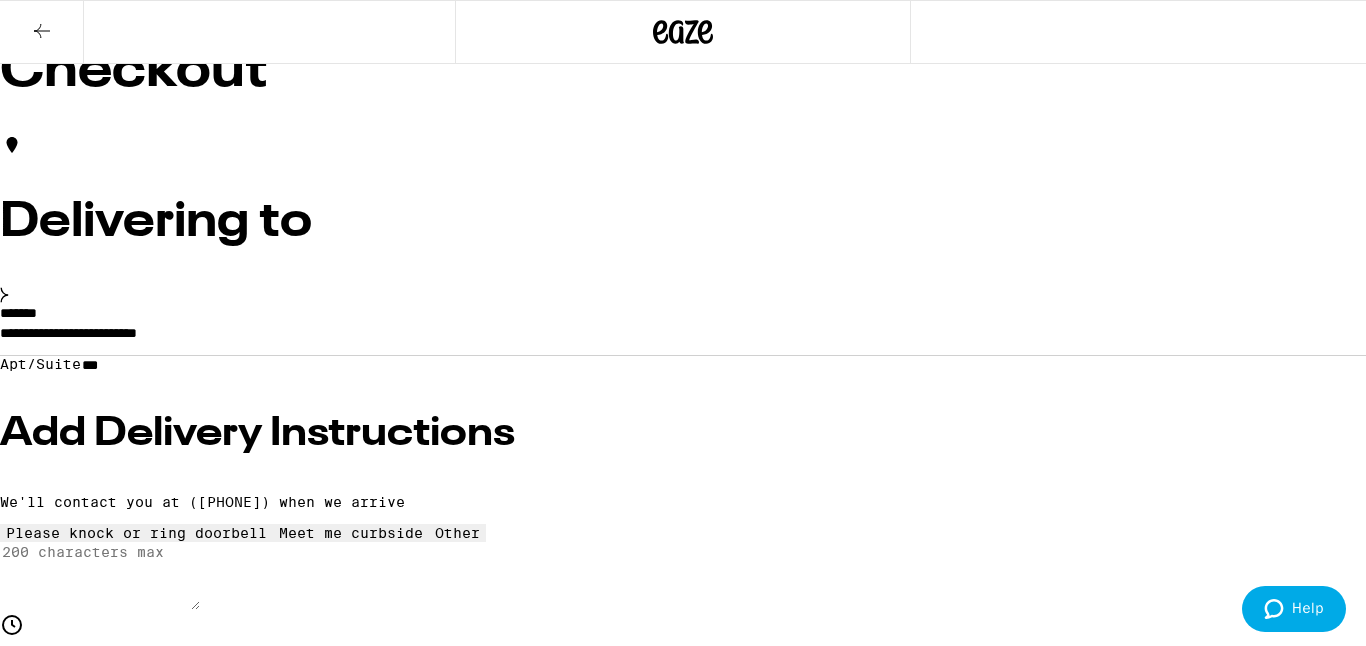 scroll, scrollTop: 80, scrollLeft: 0, axis: vertical 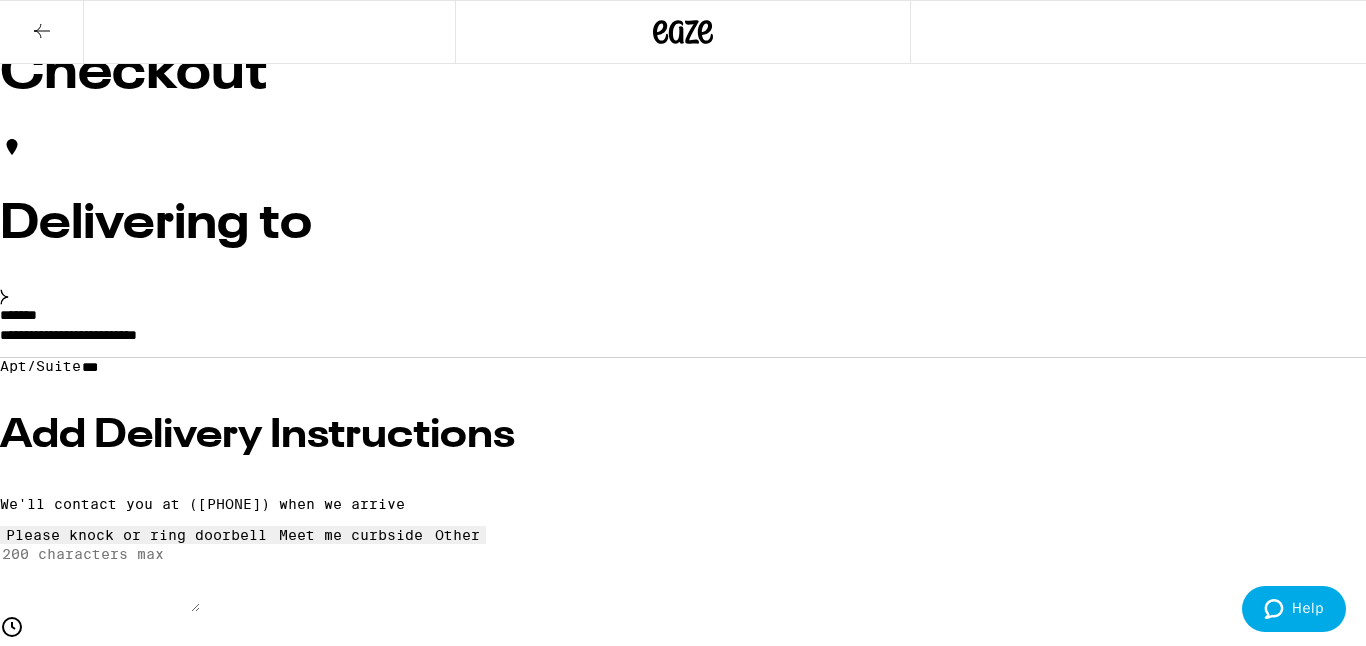 click on "Other" at bounding box center [683, 6553] 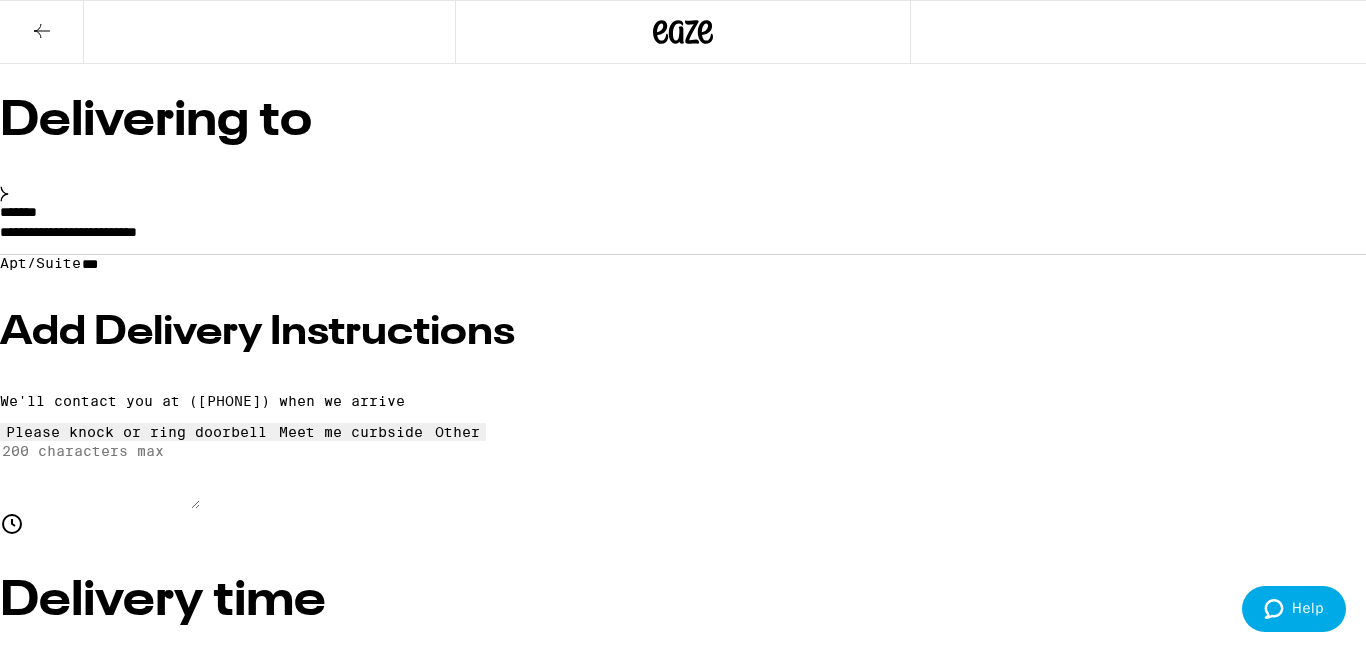 scroll, scrollTop: 182, scrollLeft: 0, axis: vertical 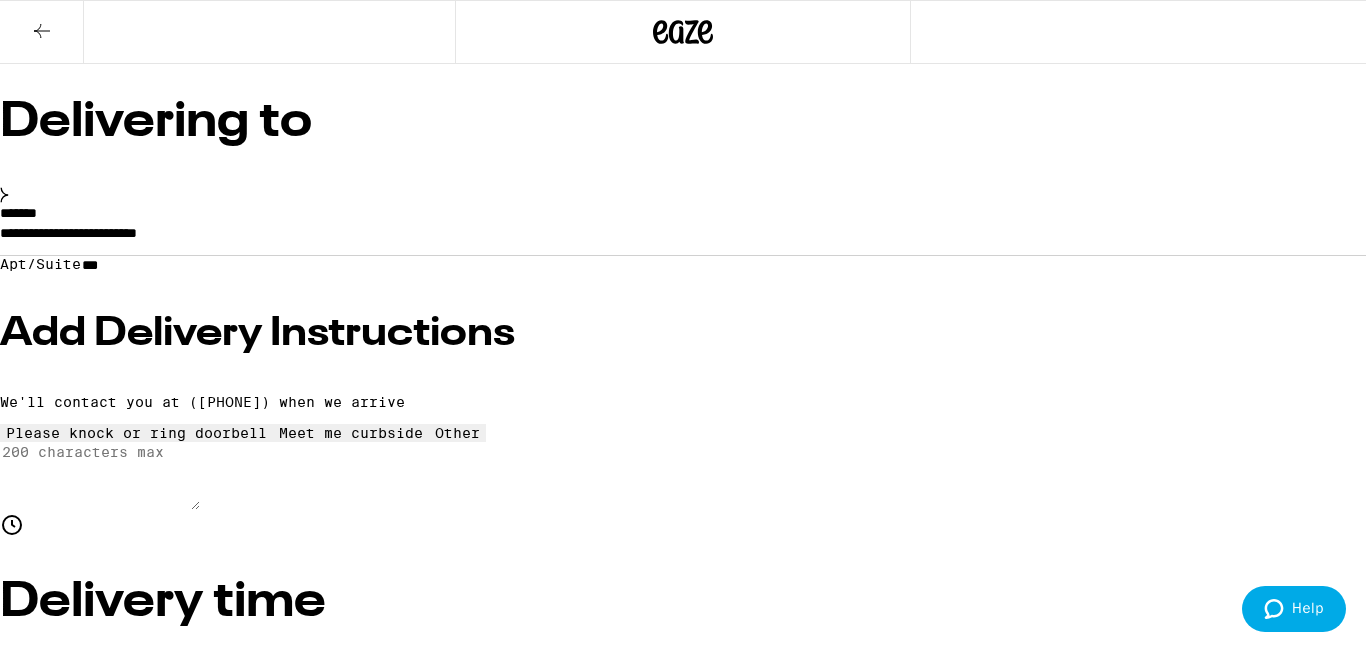 click on "Place Order" at bounding box center [55, 6579] 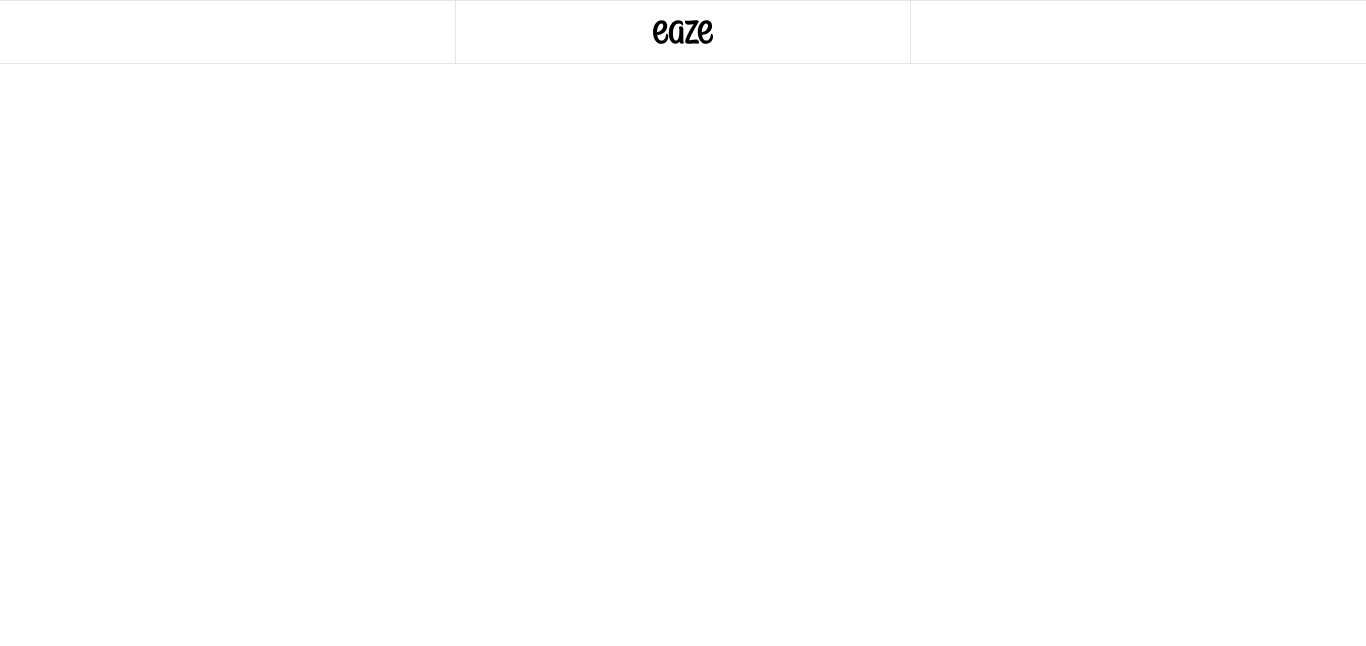 scroll, scrollTop: 0, scrollLeft: 0, axis: both 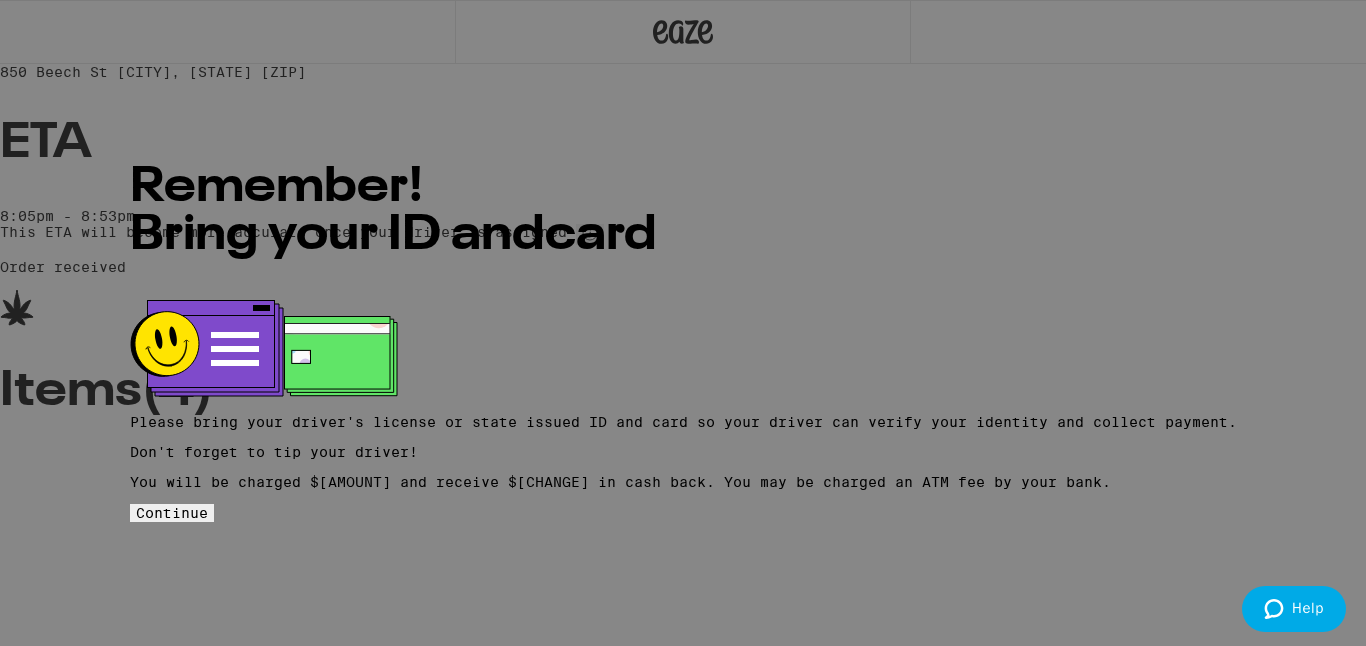 click on "Continue" at bounding box center (172, 513) 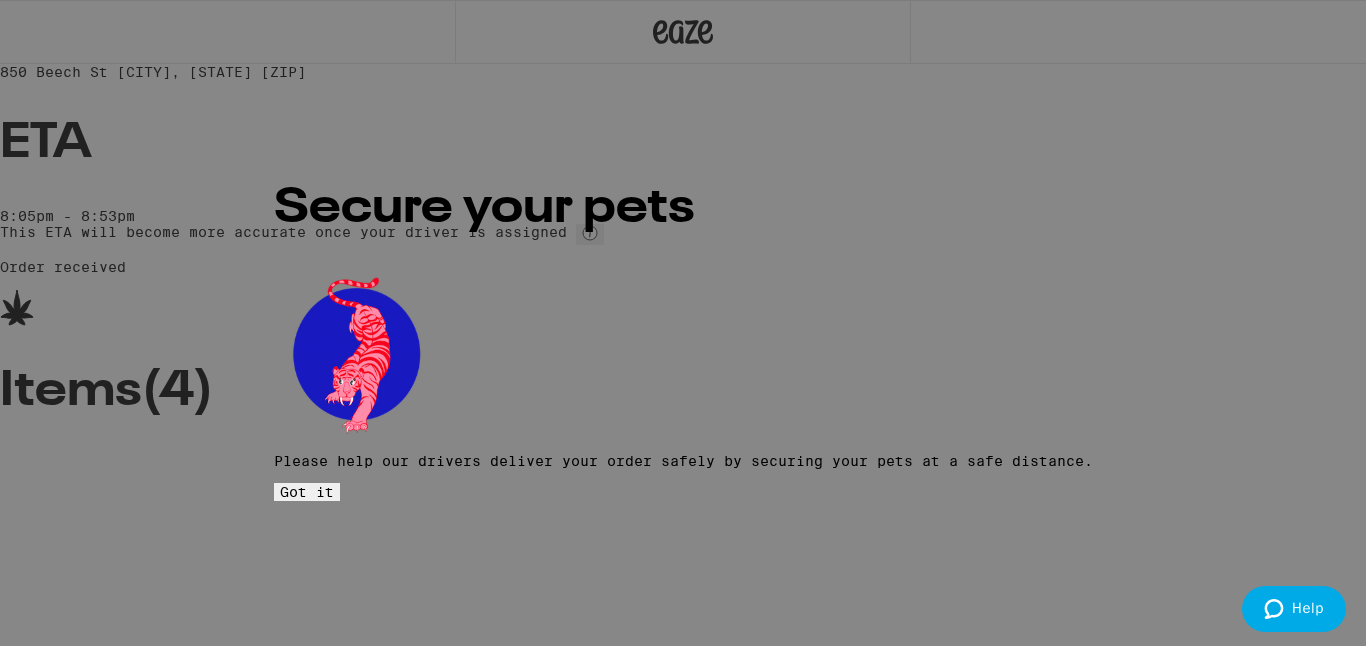 click on "Got it" at bounding box center (307, 492) 